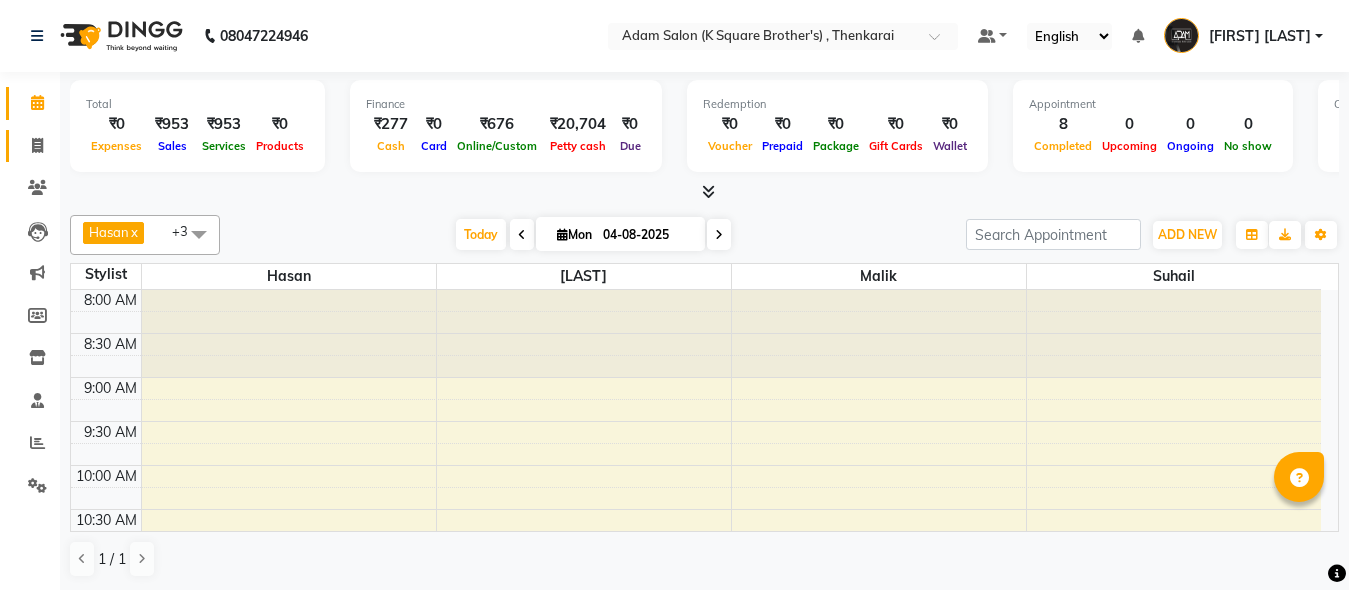 scroll, scrollTop: 0, scrollLeft: 0, axis: both 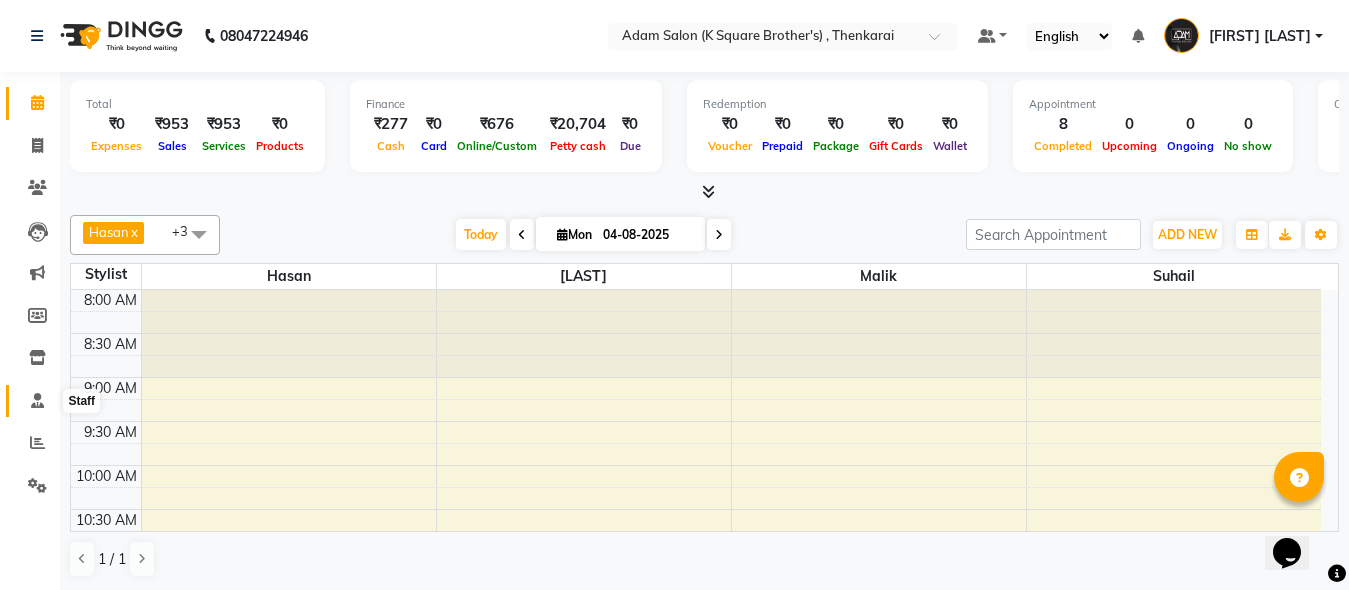 click 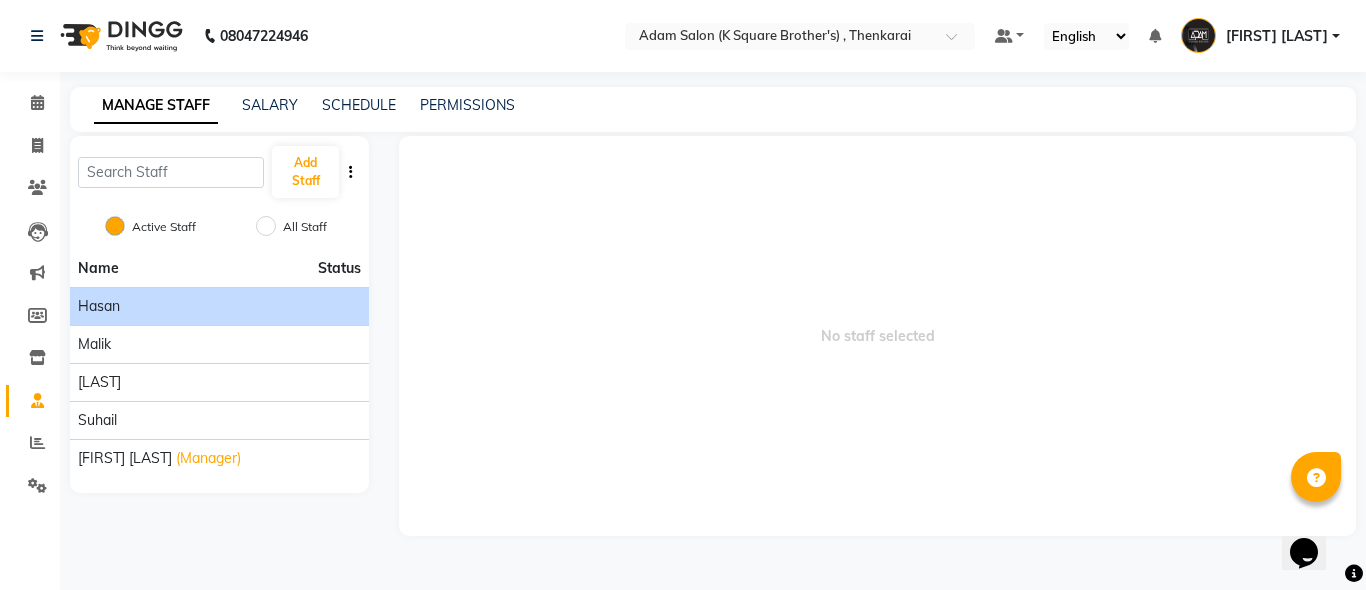 click on "Hasan" 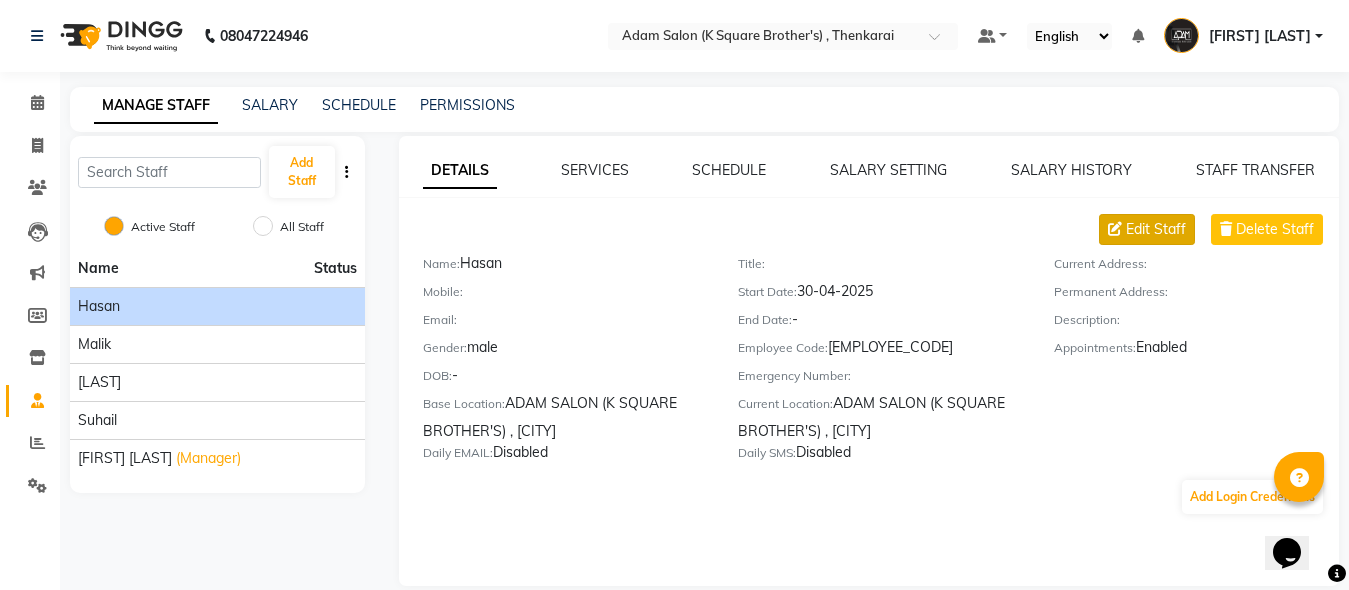 click on "Edit Staff" 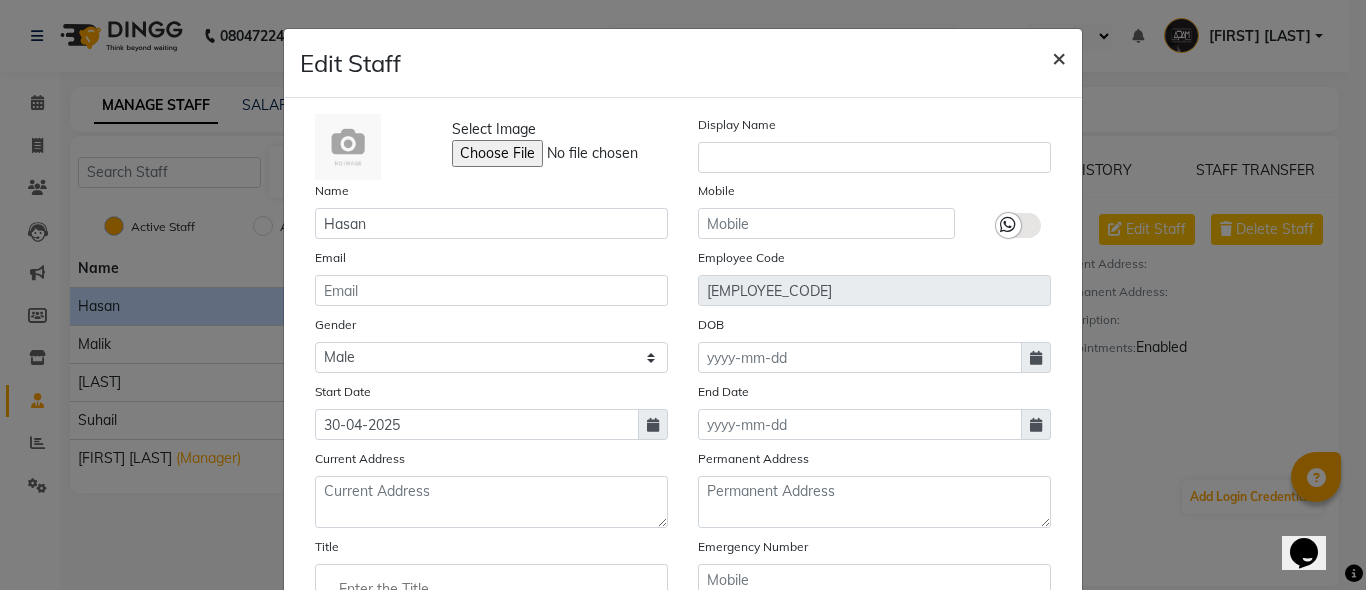 click on "×" 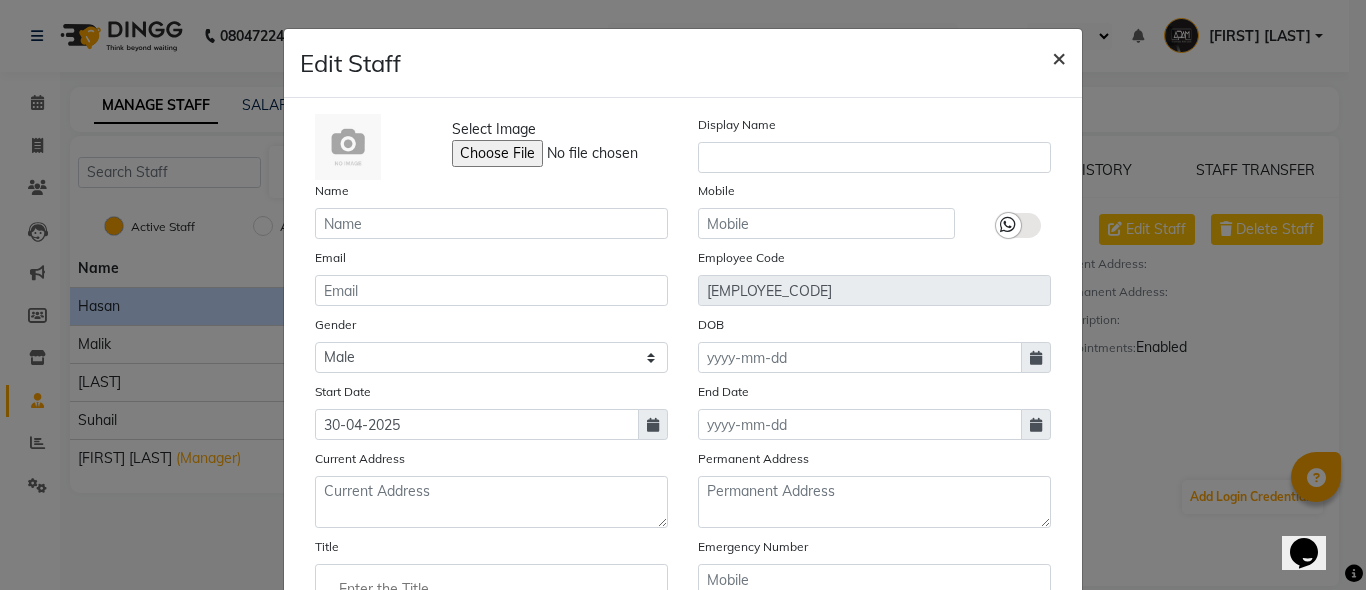 type 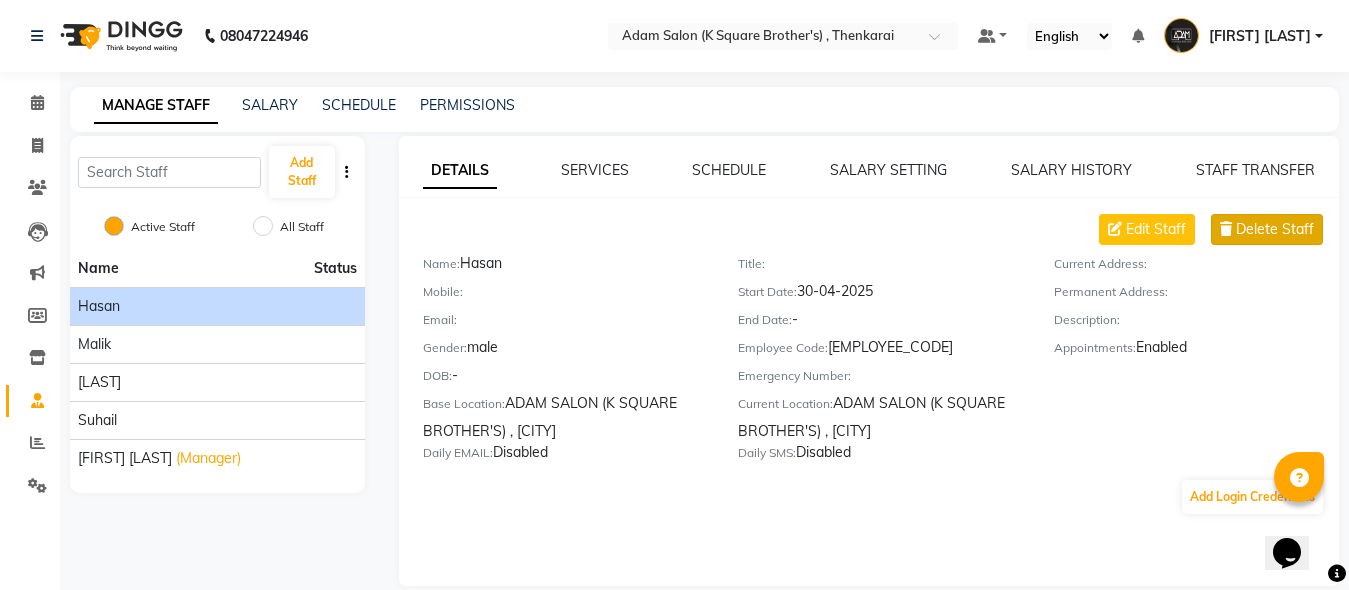 click on "Delete Staff" 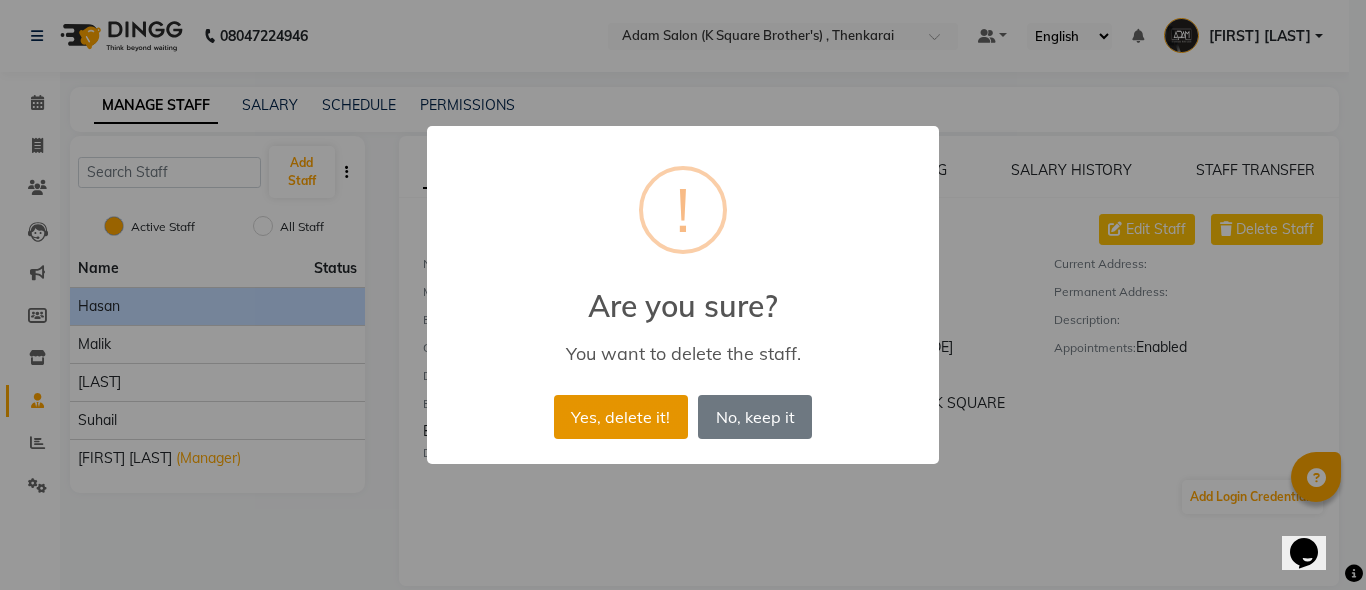 click on "Yes, delete it!" at bounding box center (621, 417) 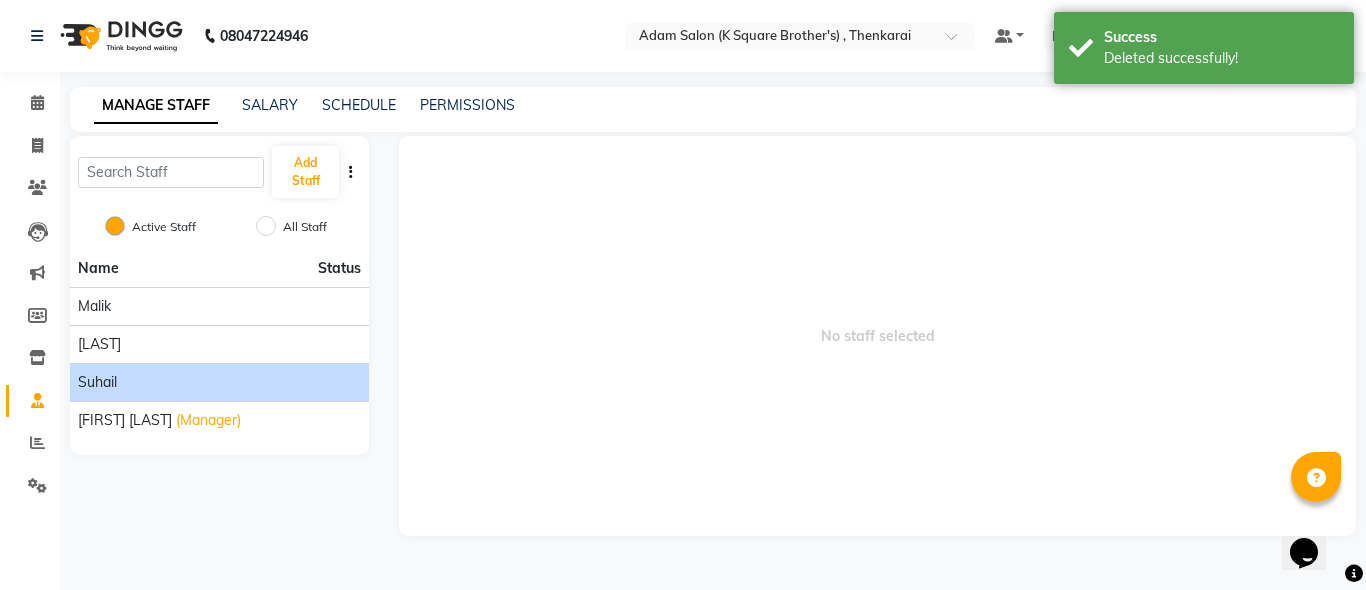 click on "Suhail" 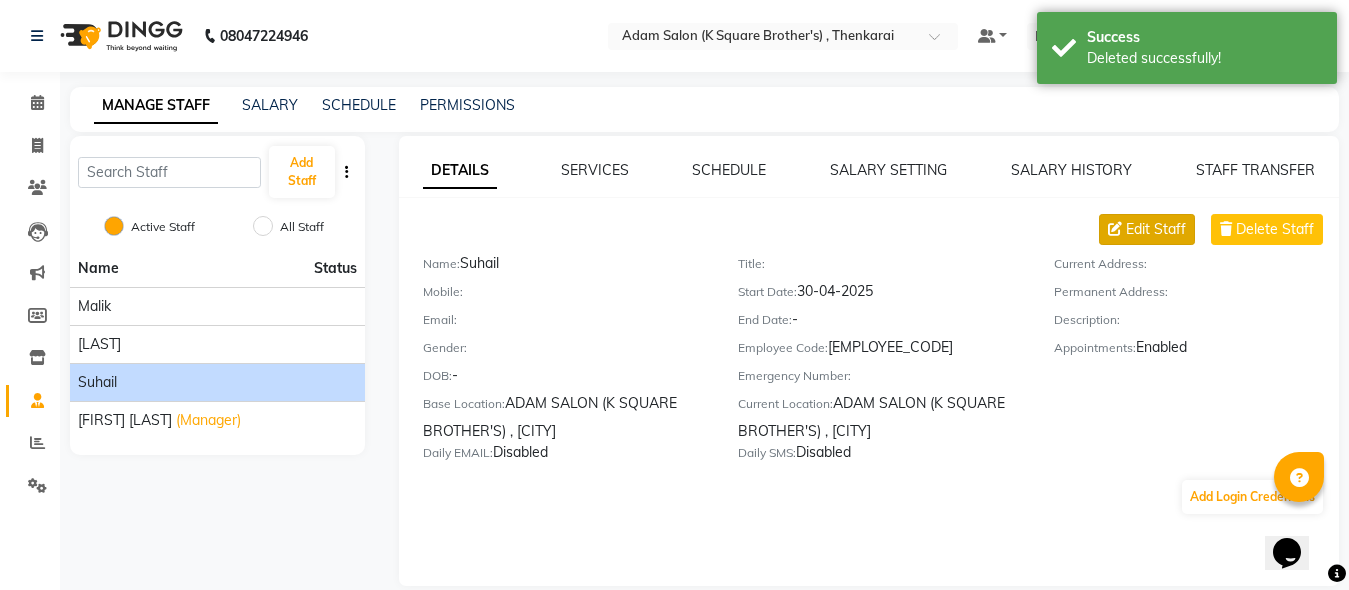 click on "Edit Staff" 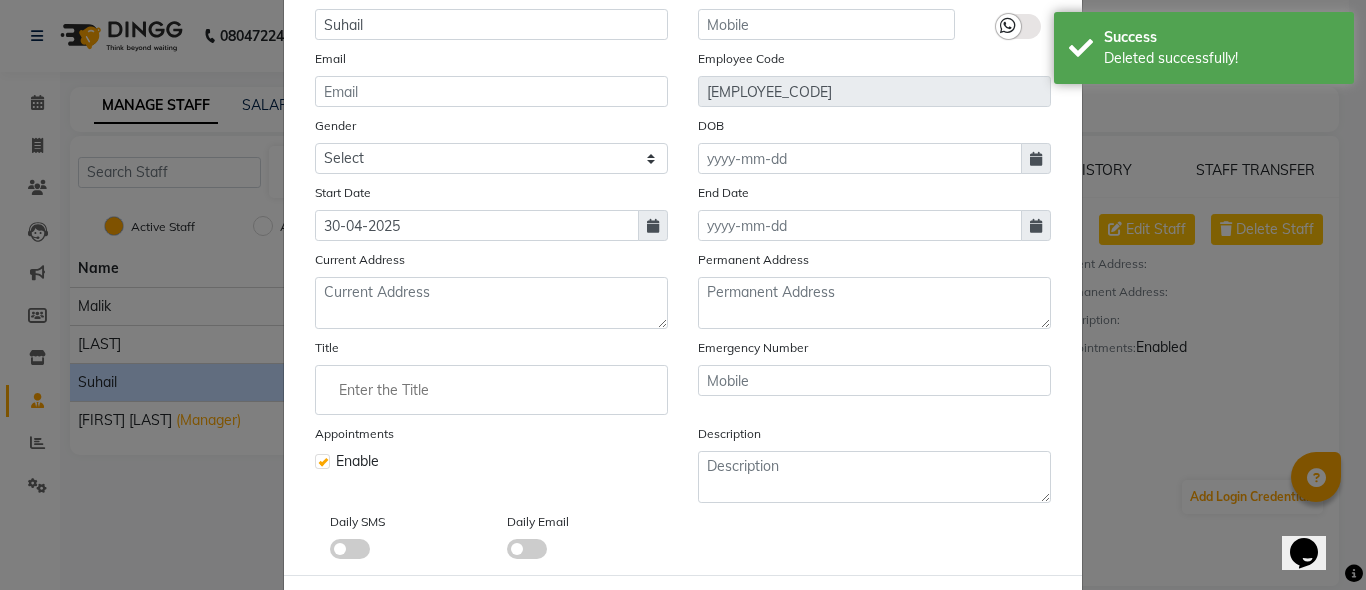 scroll, scrollTop: 292, scrollLeft: 0, axis: vertical 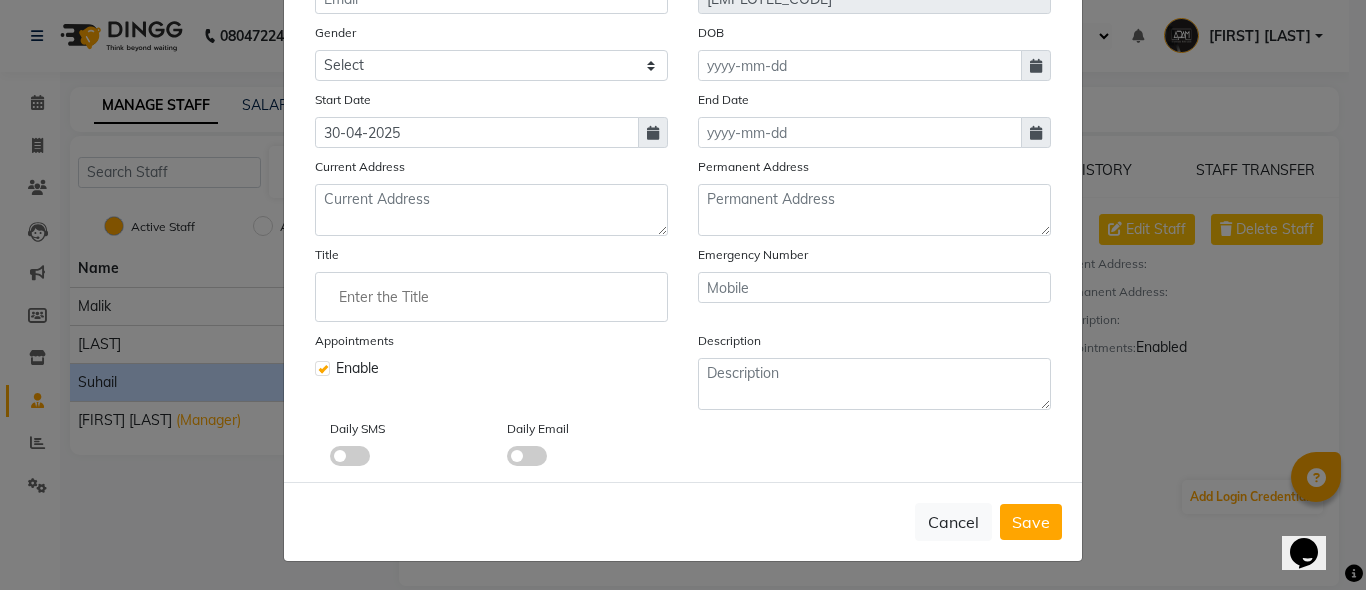 click on "Edit Staff × Select Image  Display Name Name [LAST] Mobile Email Employee Code [EMPLOYEE_CODE] Gender Select Male Female Other Prefer Not To Say DOB Start Date 30-04-2025 End Date Current Address Permanent Address Title Emergency Number Appointments Enable Description Daily SMS Daily Email  Cancel   Save" 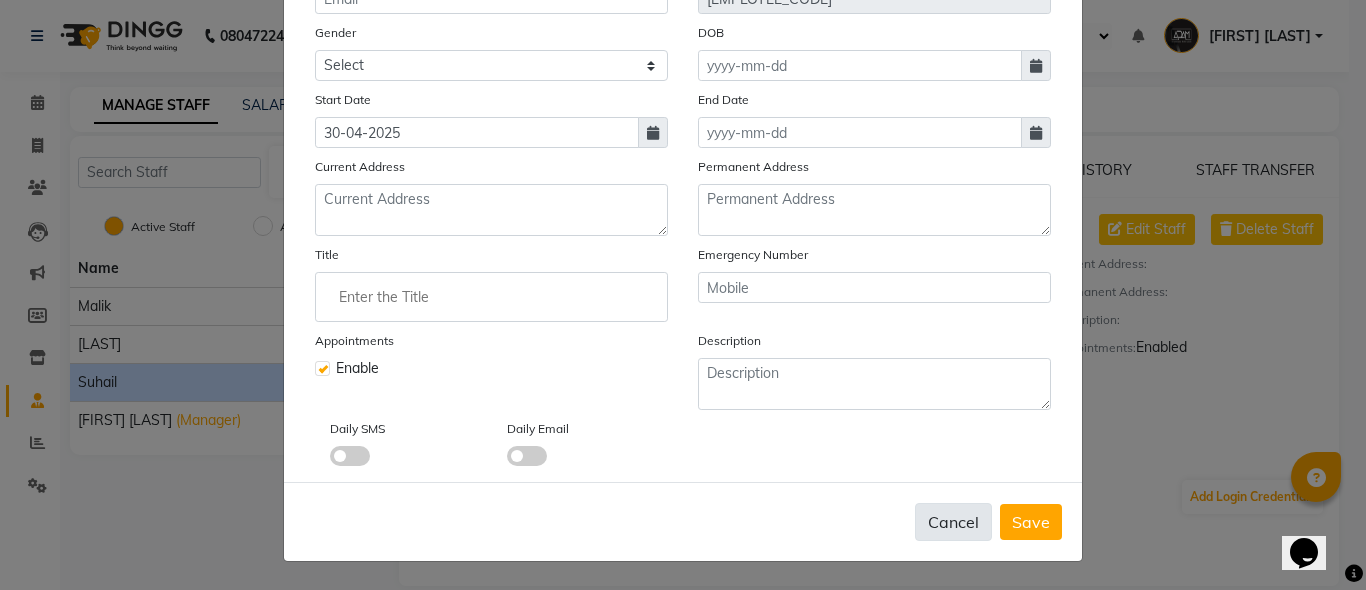click on "Cancel" 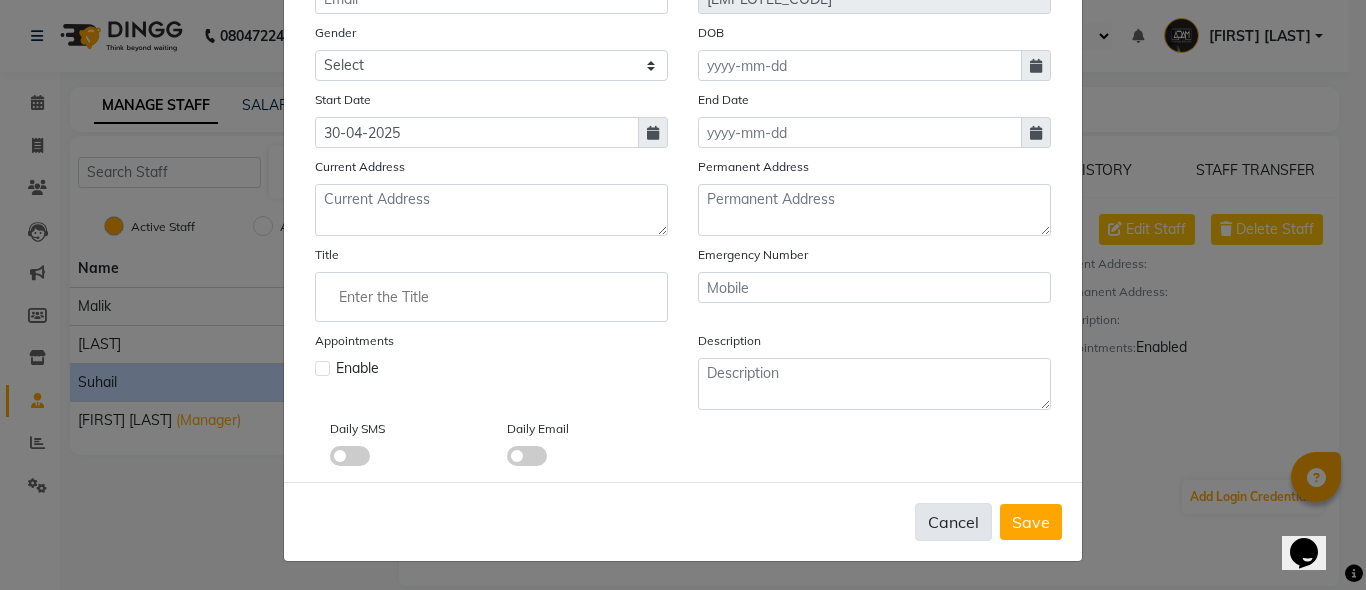 type 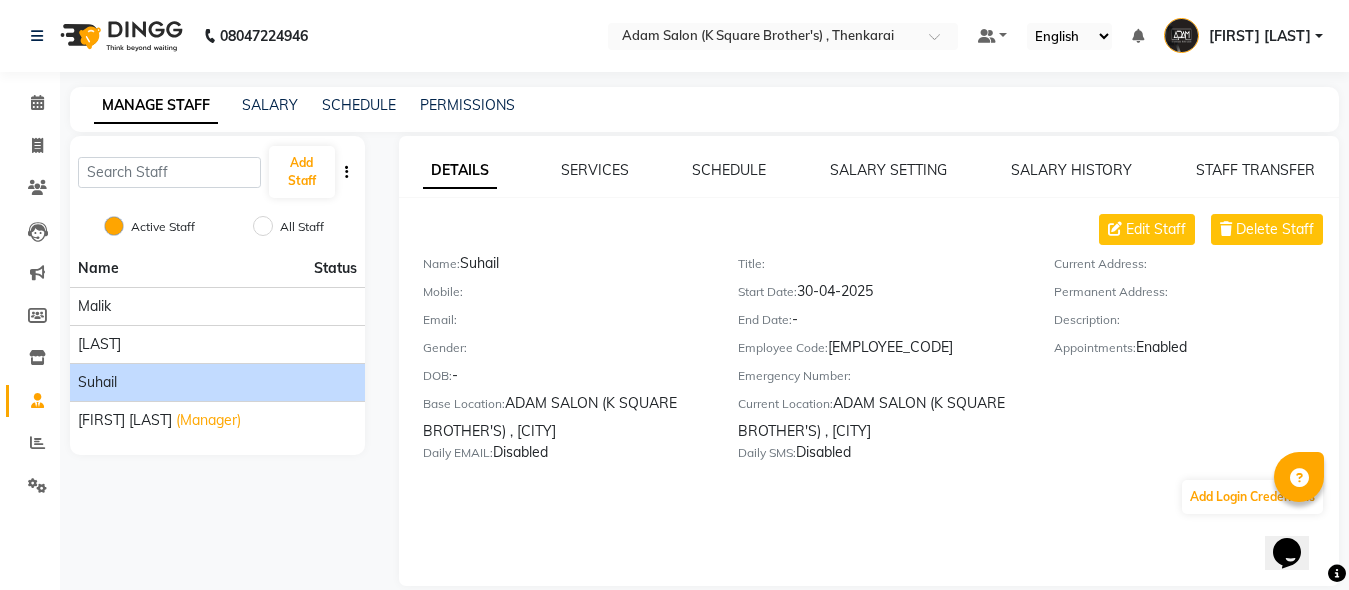 click on "DETAILS SERVICES SCHEDULE SALARY SETTING SALARY HISTORY STAFF TRANSFER Edit Staff Delete Staff Name:   [LAST]  Mobile:     Email:     Gender:     DOB:   -  Base Location:   ADAM SALON (K SQUARE BROTHER'S) , [CITY]  Daily EMAIL:   Disabled  Title:     Start Date:   30-04-2025  End Date:   -  Employee Code:   [EMPLOYEE_CODE]  Emergency Number:     Current Location:   ADAM SALON (K SQUARE BROTHER'S) , [CITY]  Daily SMS:   Disabled  Current Address:     Permanent Address:     Description:     Appointments:   Enabled  Add Login Credentials" 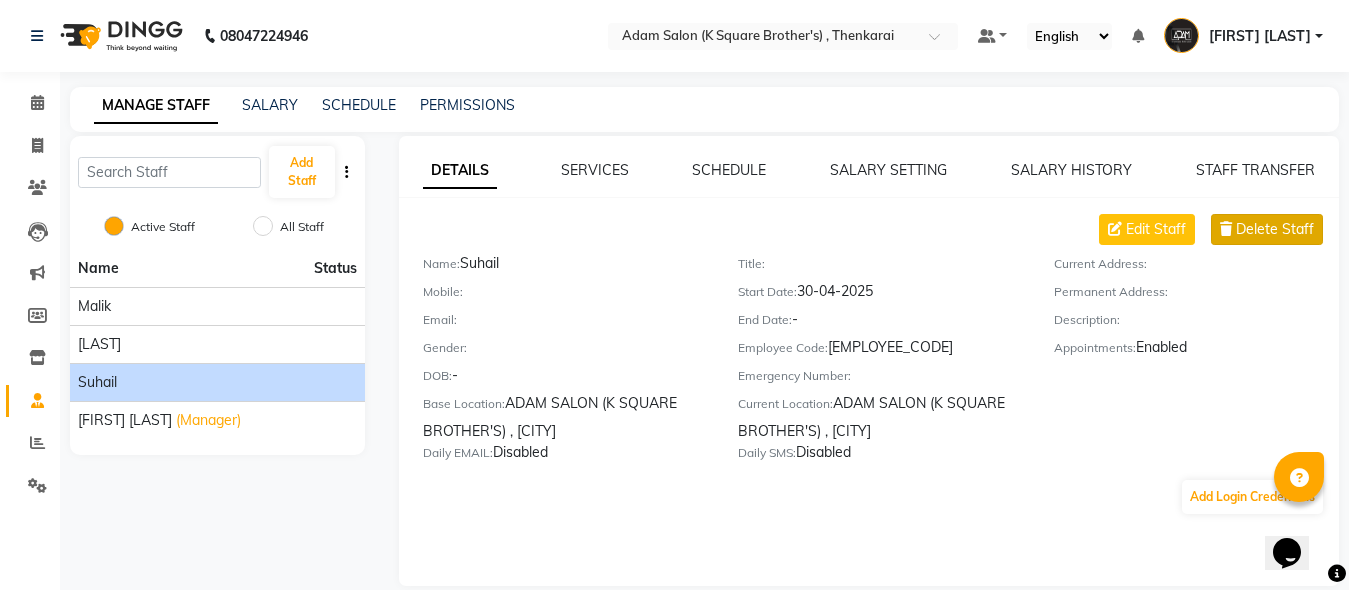 click on "Delete Staff" 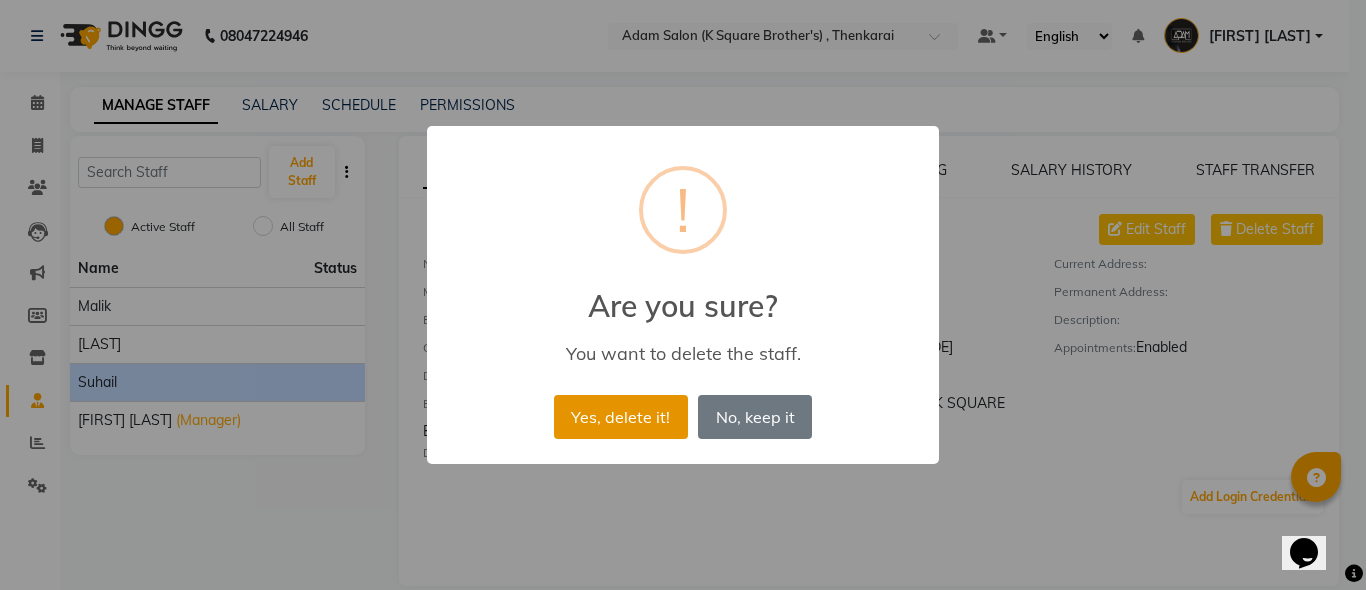 click on "Yes, delete it!" at bounding box center (621, 417) 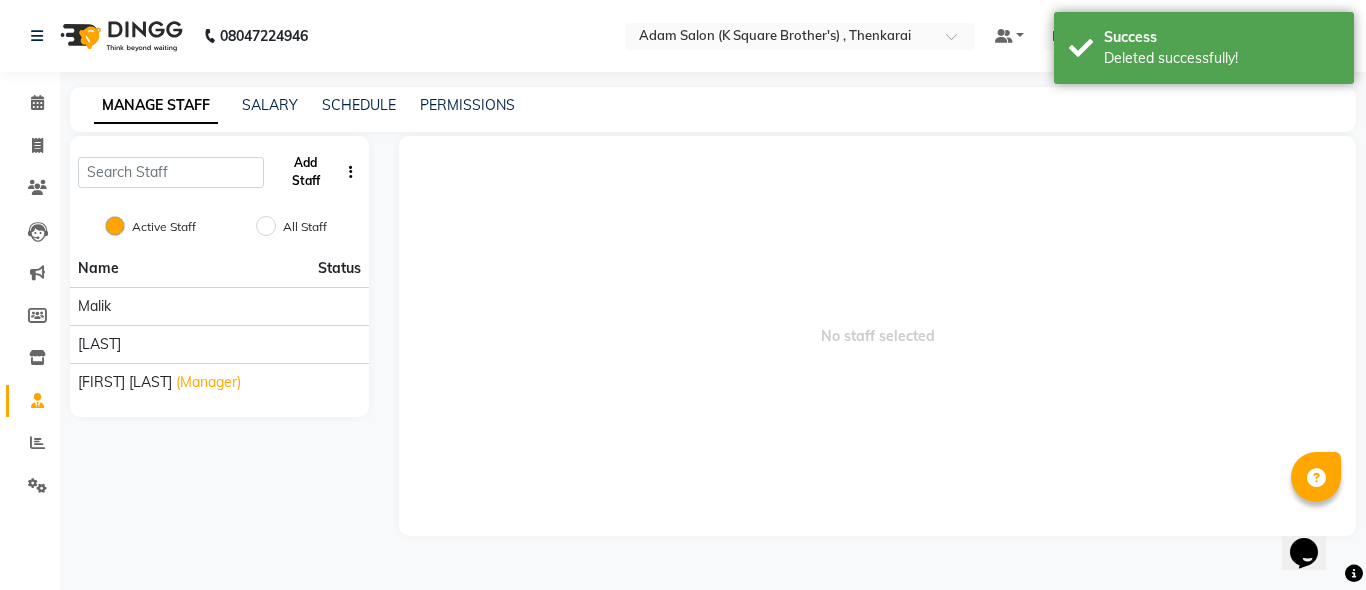 click on "Add Staff" 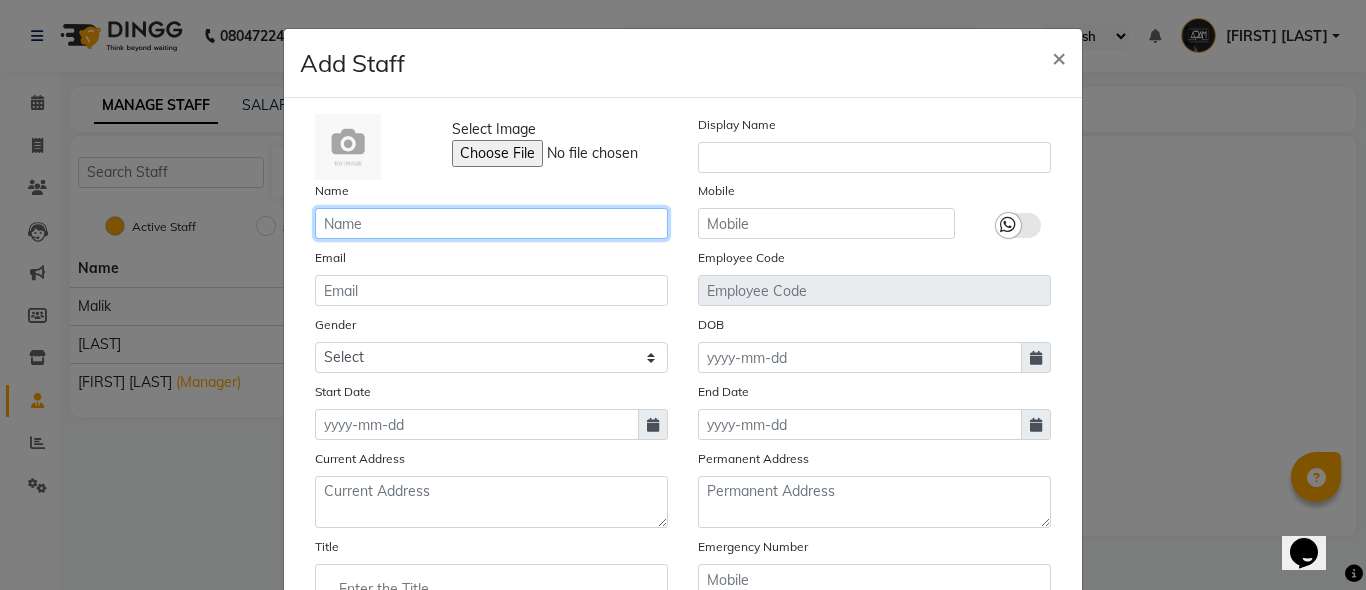 click 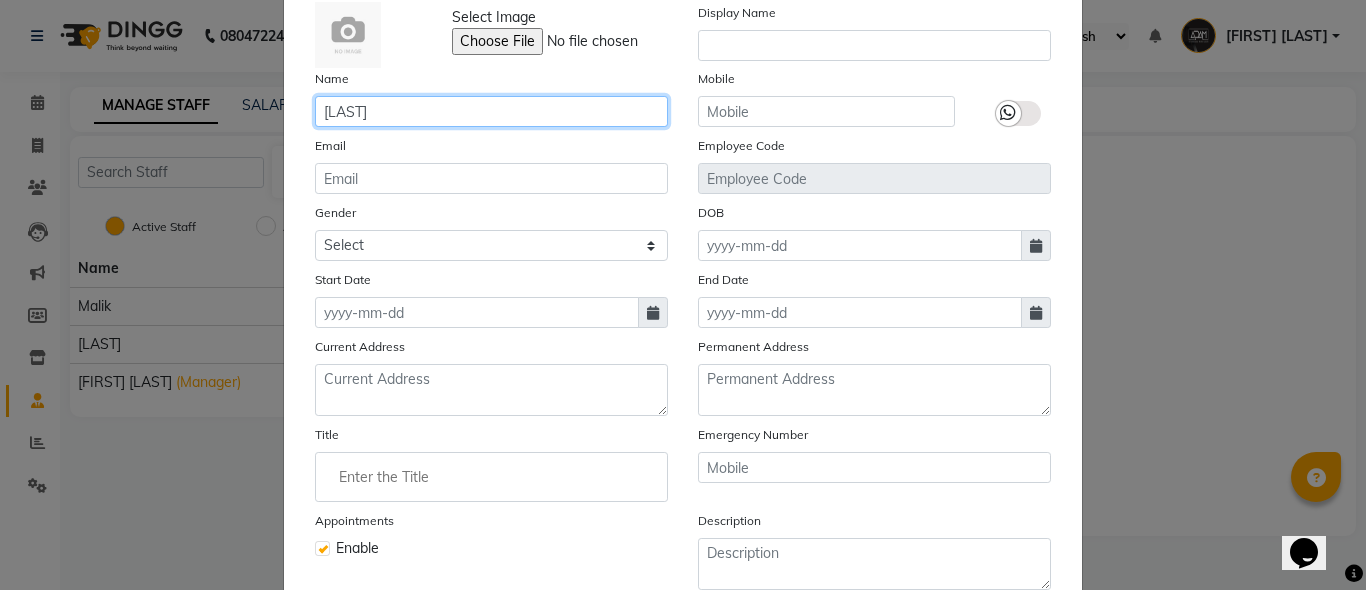 scroll, scrollTop: 200, scrollLeft: 0, axis: vertical 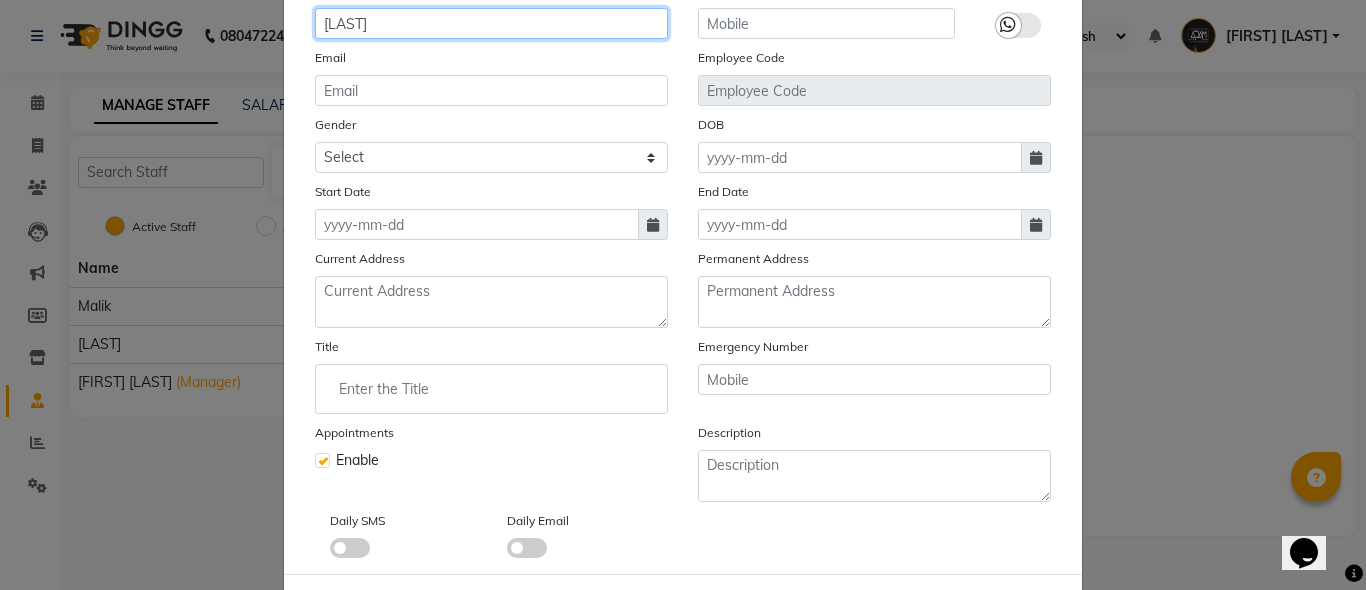 type on "[LAST]" 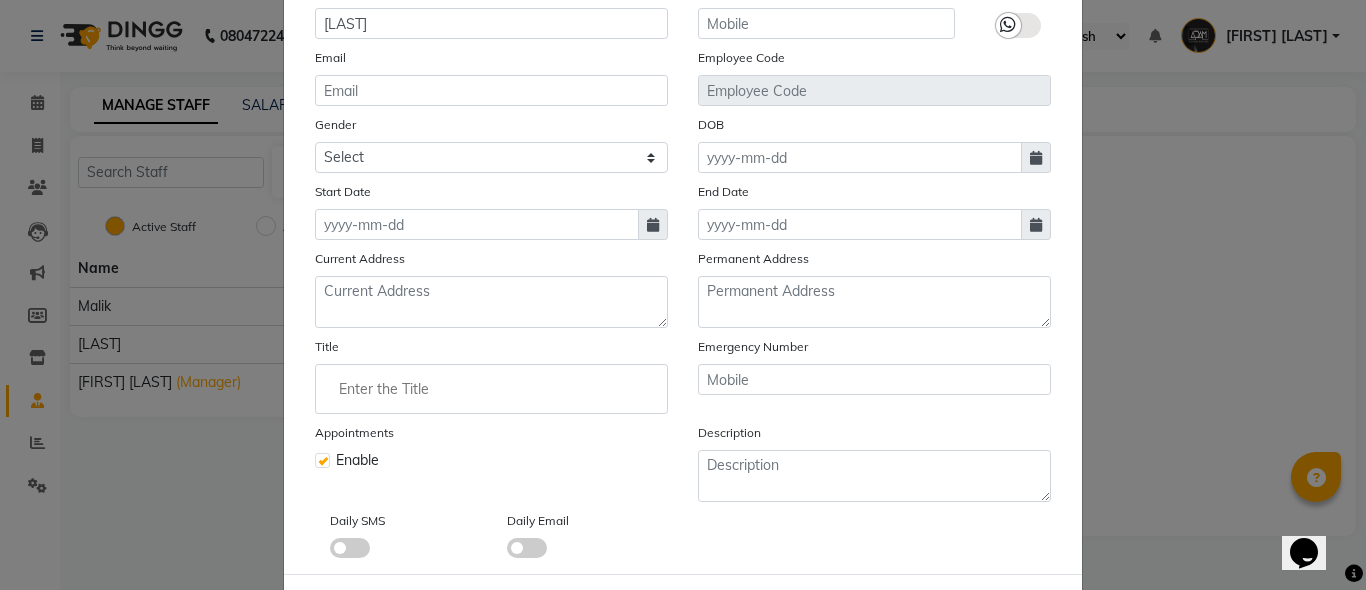 click 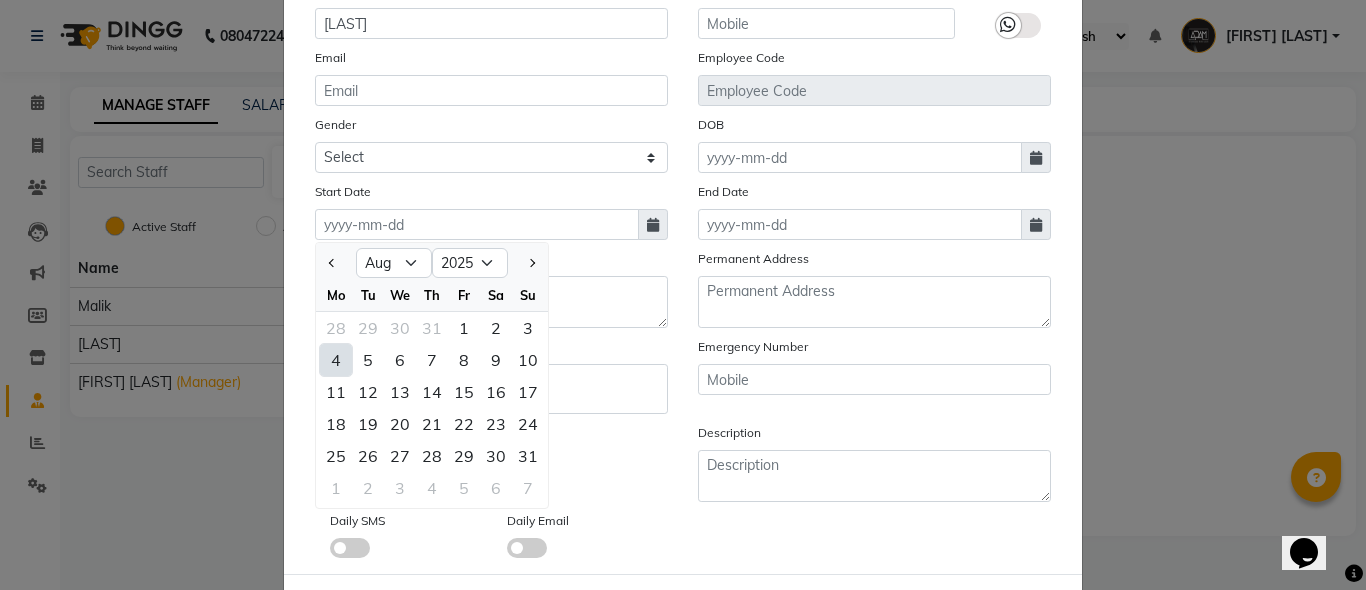 click on "4" 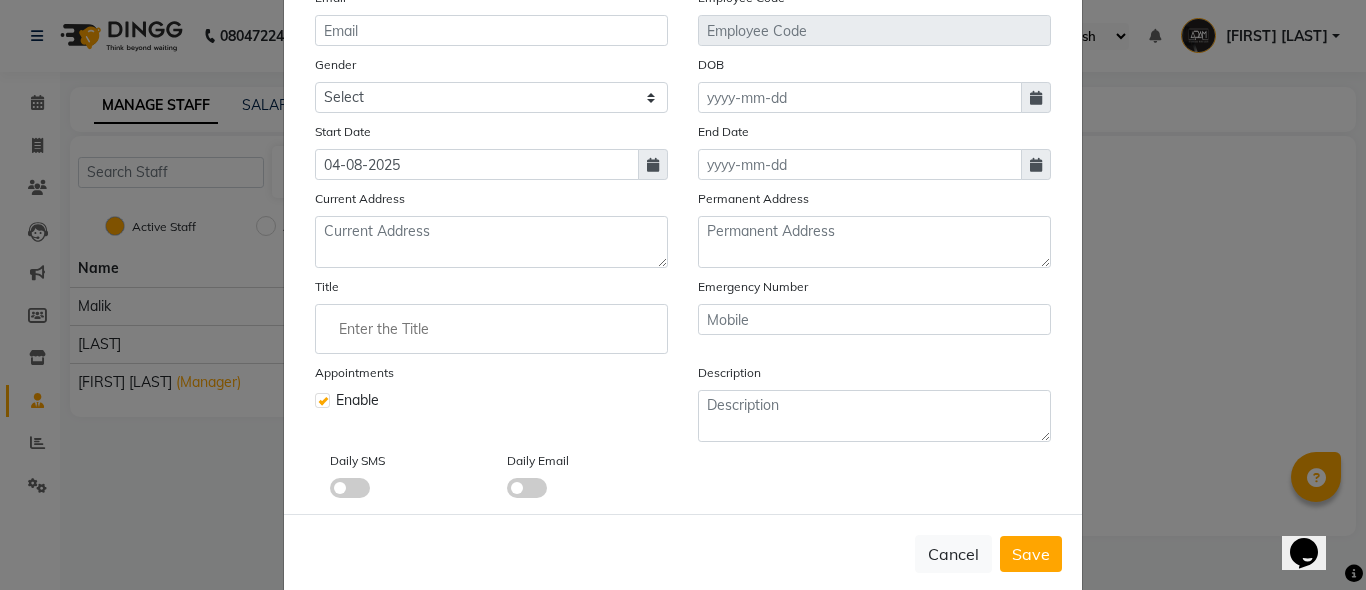 scroll, scrollTop: 292, scrollLeft: 0, axis: vertical 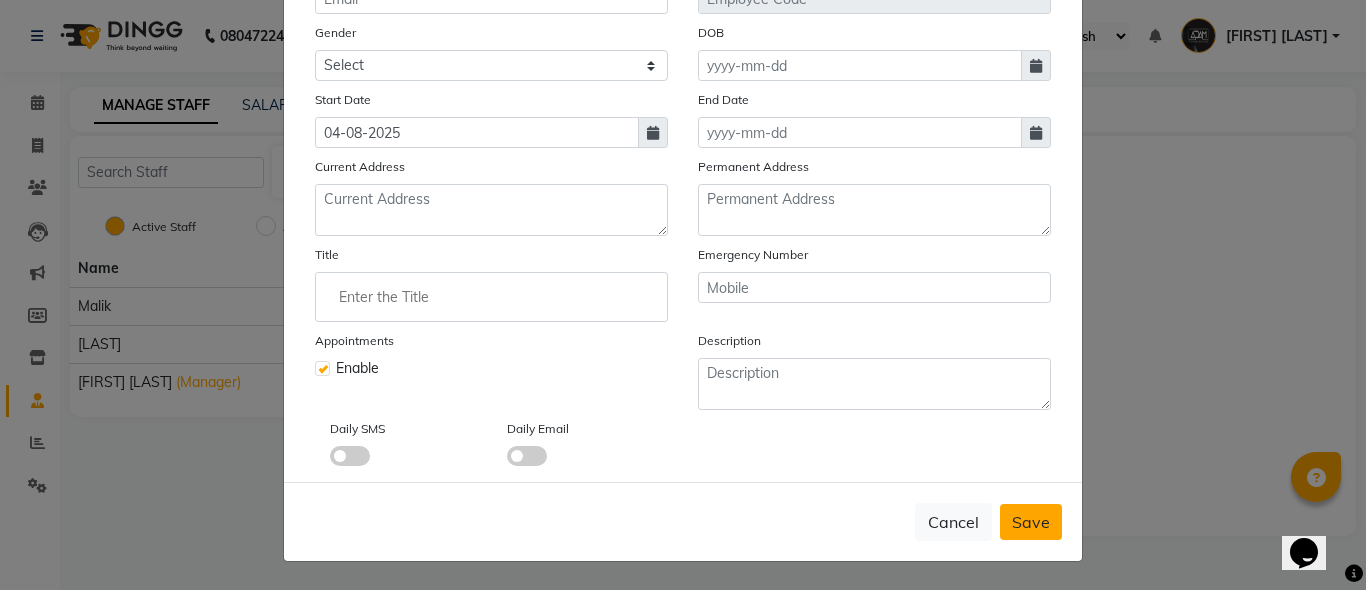 click on "Save" at bounding box center [1031, 522] 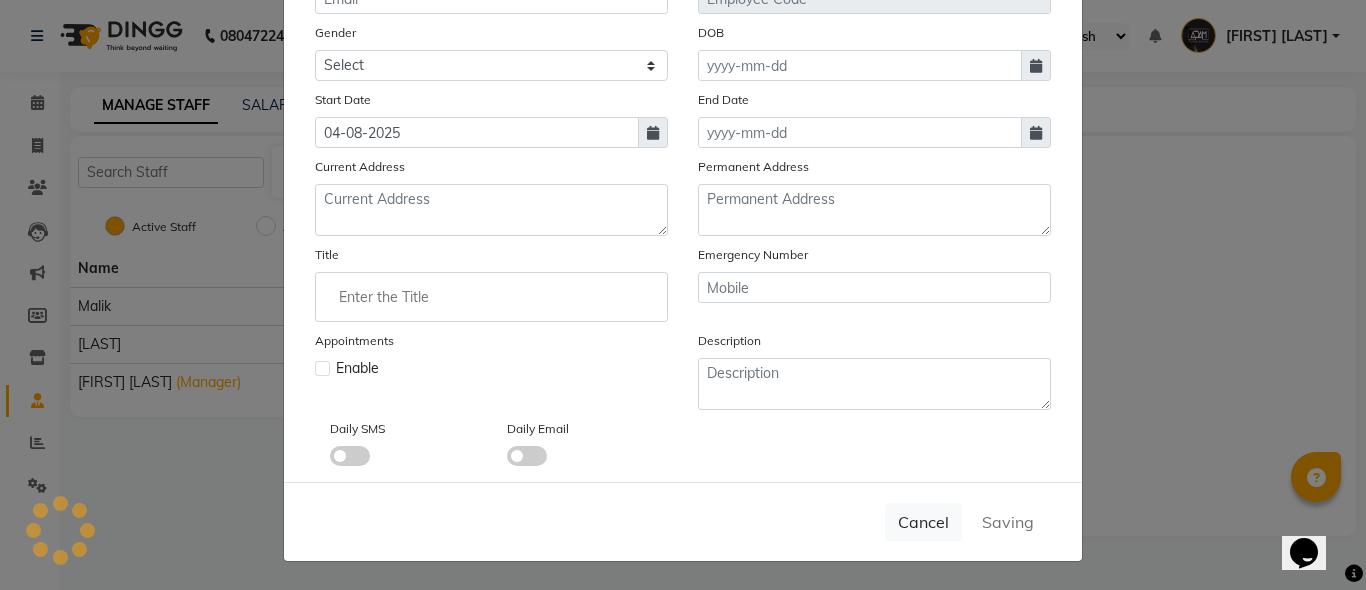 type 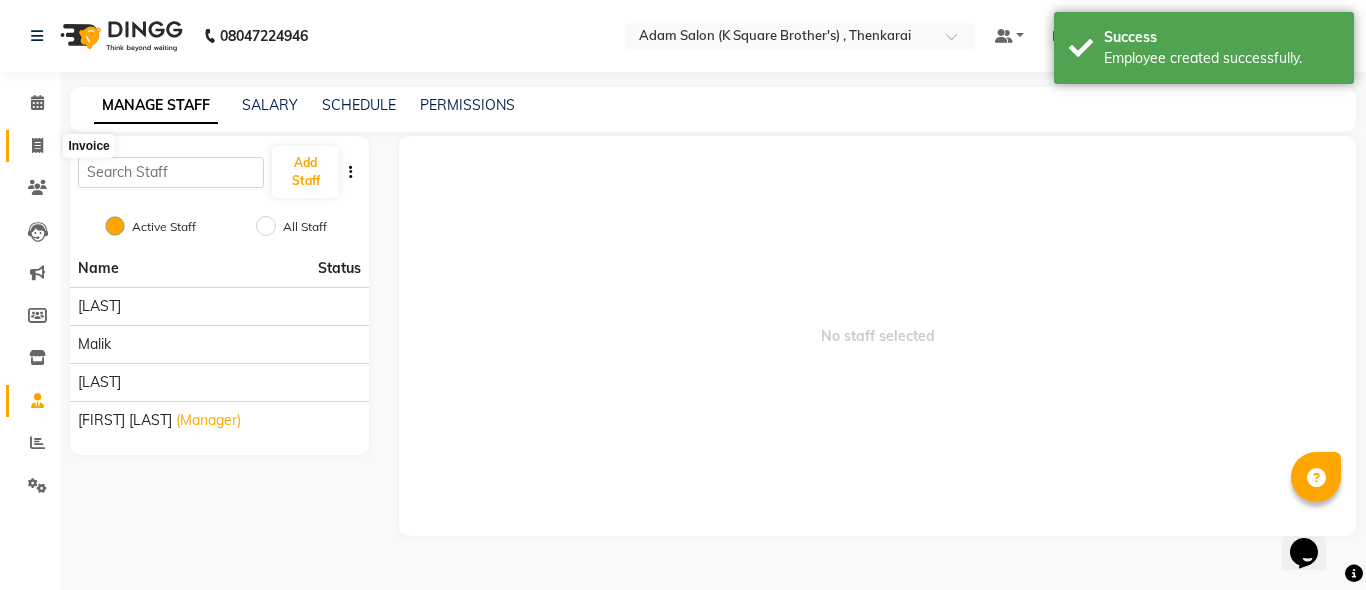 click 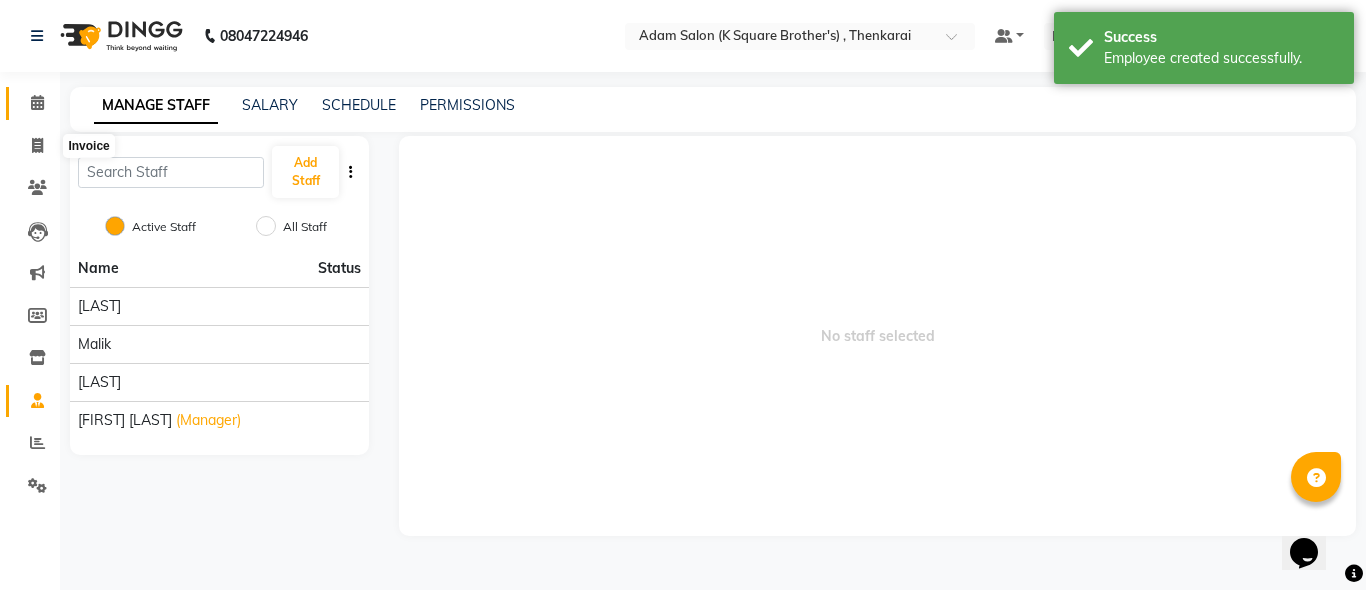 select on "service" 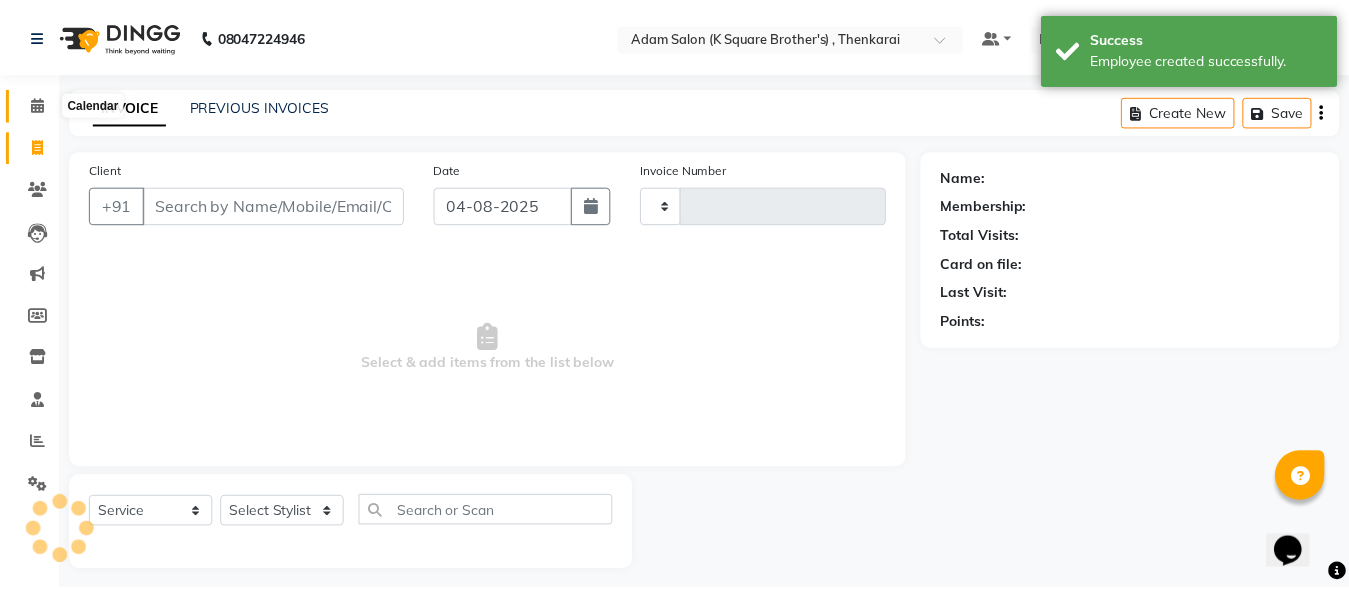 scroll, scrollTop: 11, scrollLeft: 0, axis: vertical 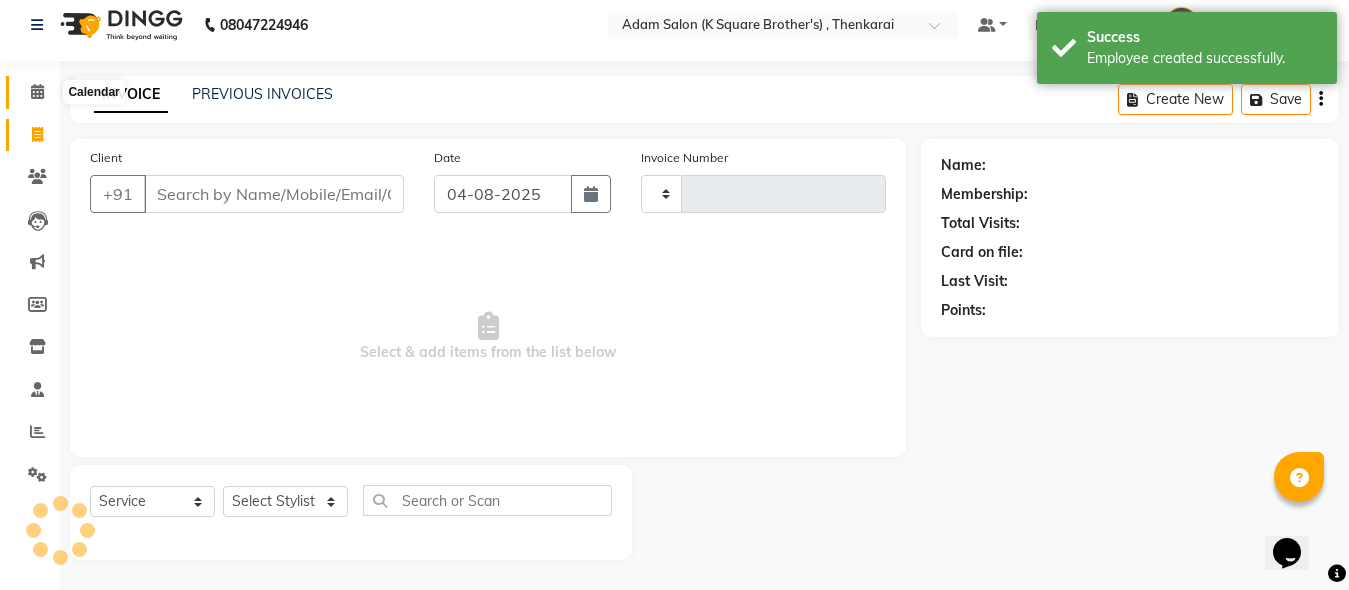 type on "3065" 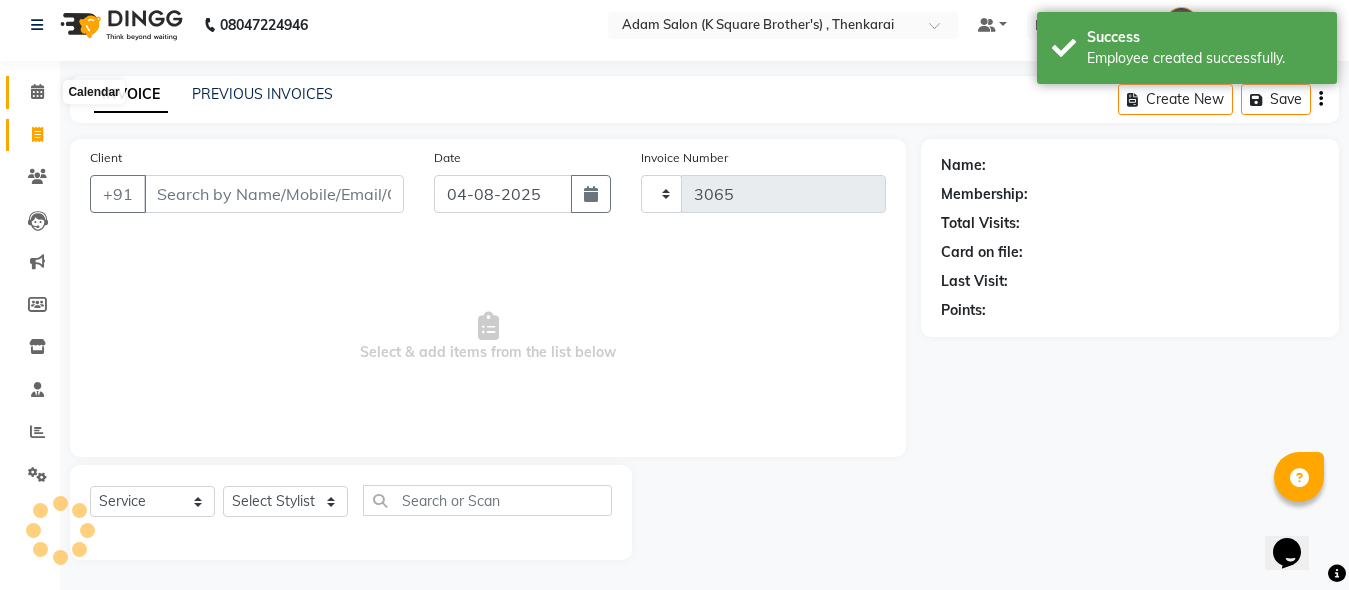 select on "8195" 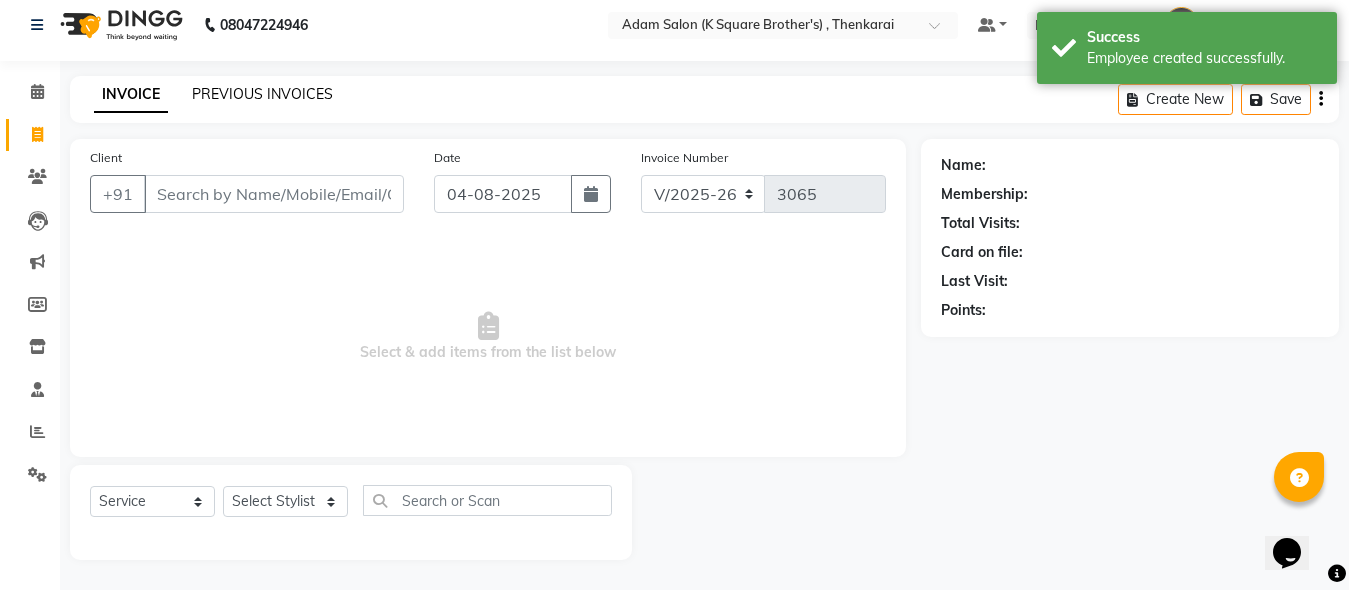 click on "PREVIOUS INVOICES" 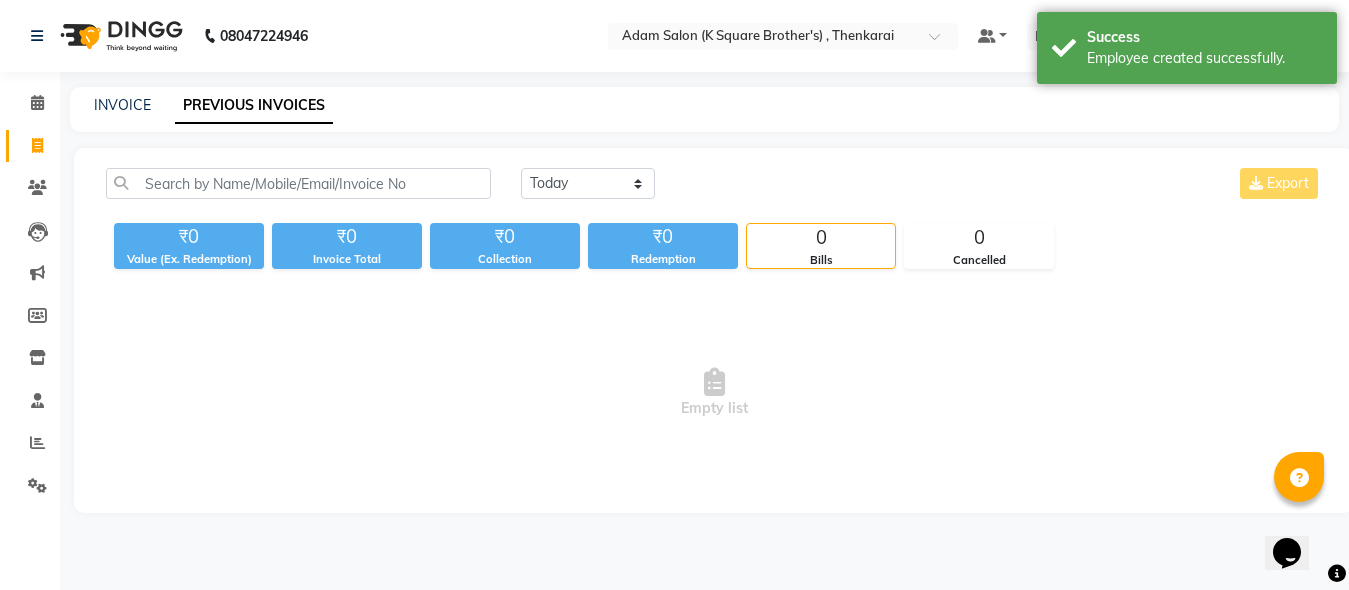 scroll, scrollTop: 0, scrollLeft: 0, axis: both 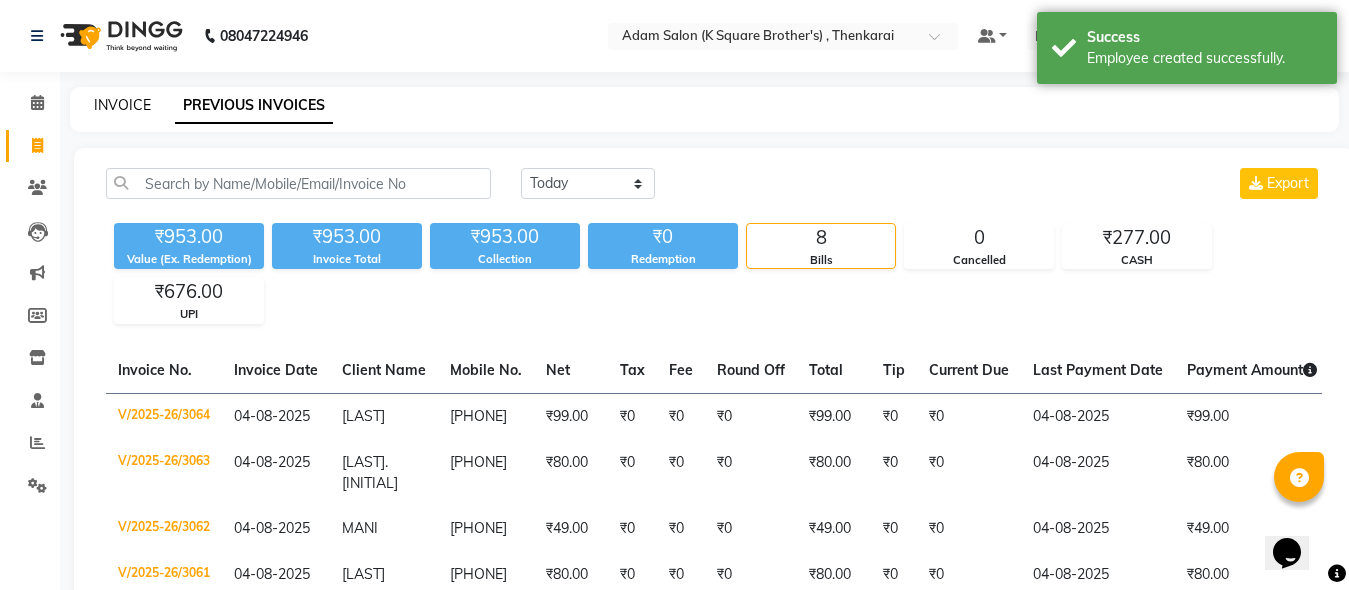 click on "INVOICE" 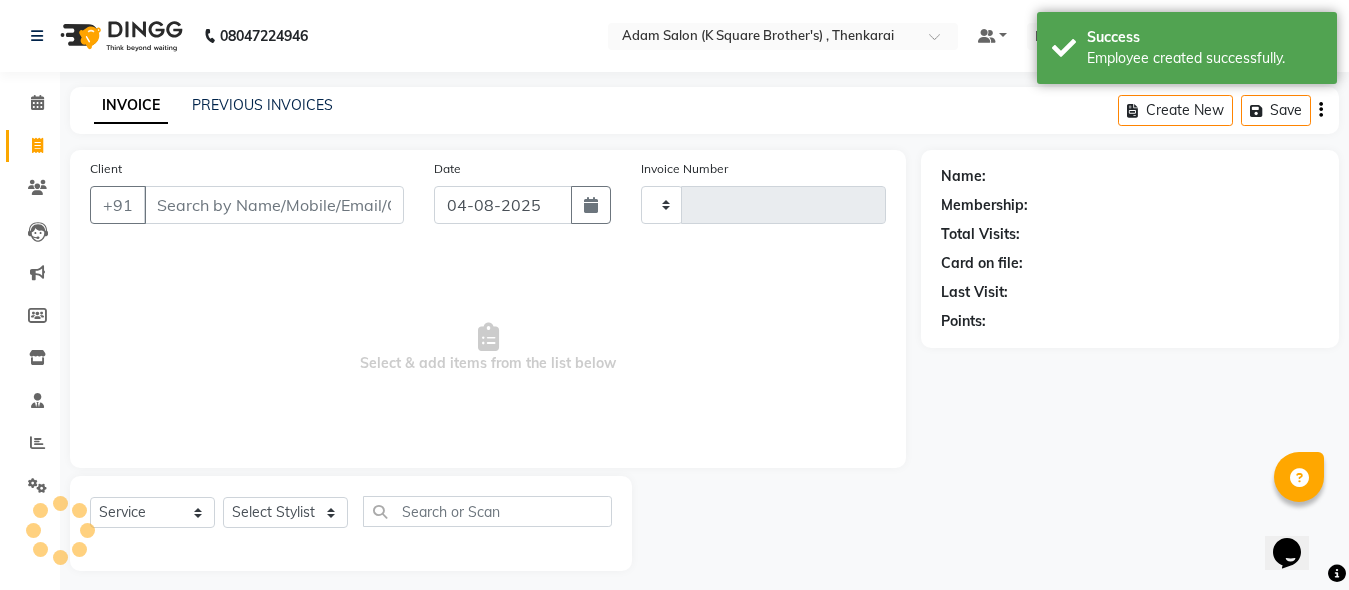 type on "3065" 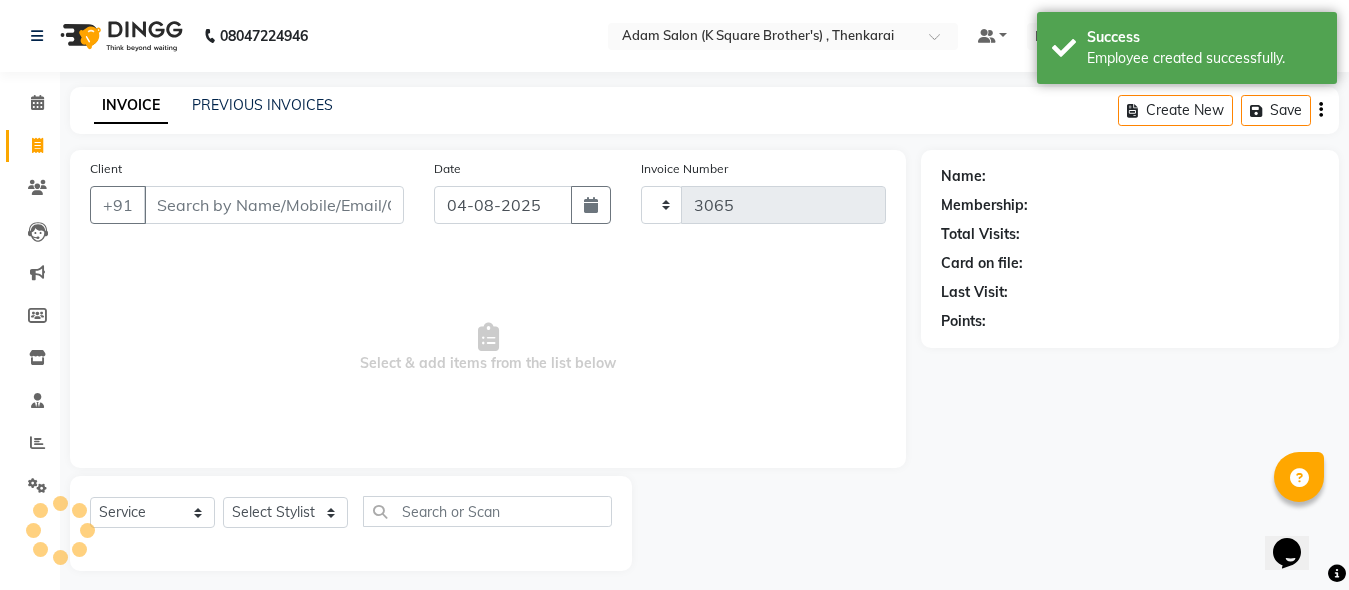 scroll, scrollTop: 11, scrollLeft: 0, axis: vertical 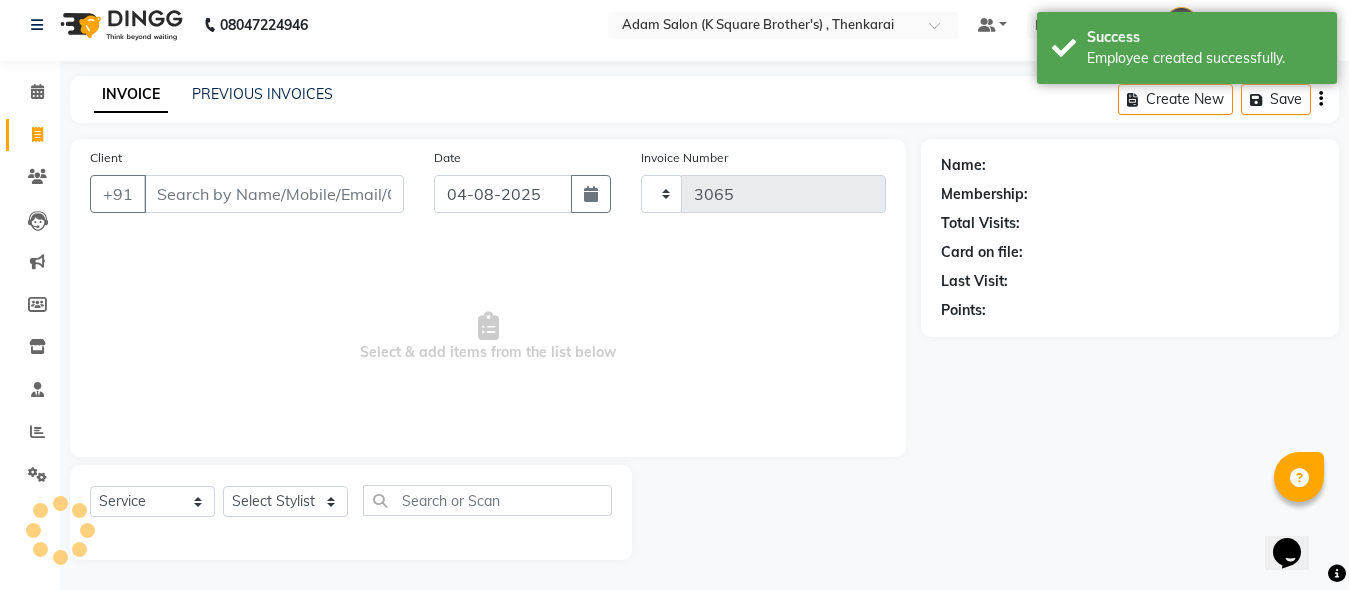 select on "8195" 